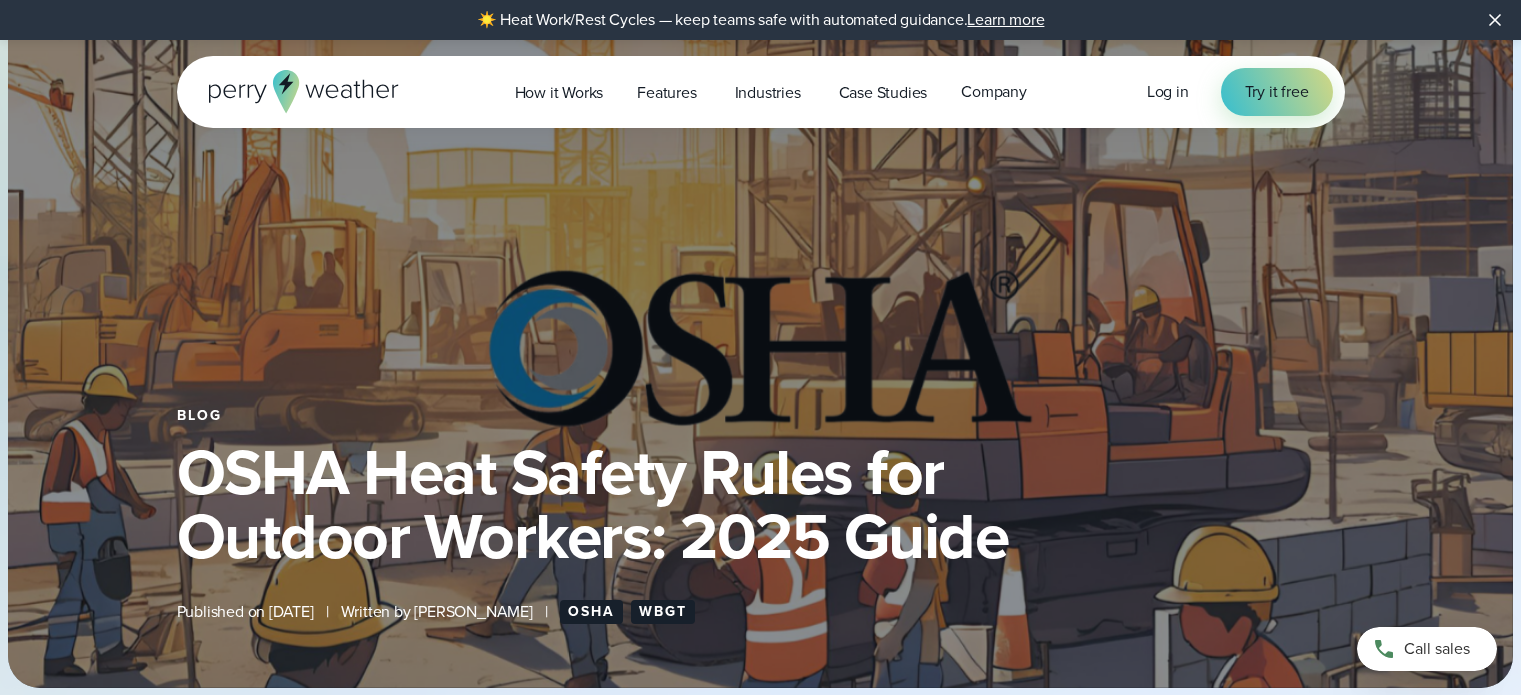 scroll, scrollTop: 0, scrollLeft: 0, axis: both 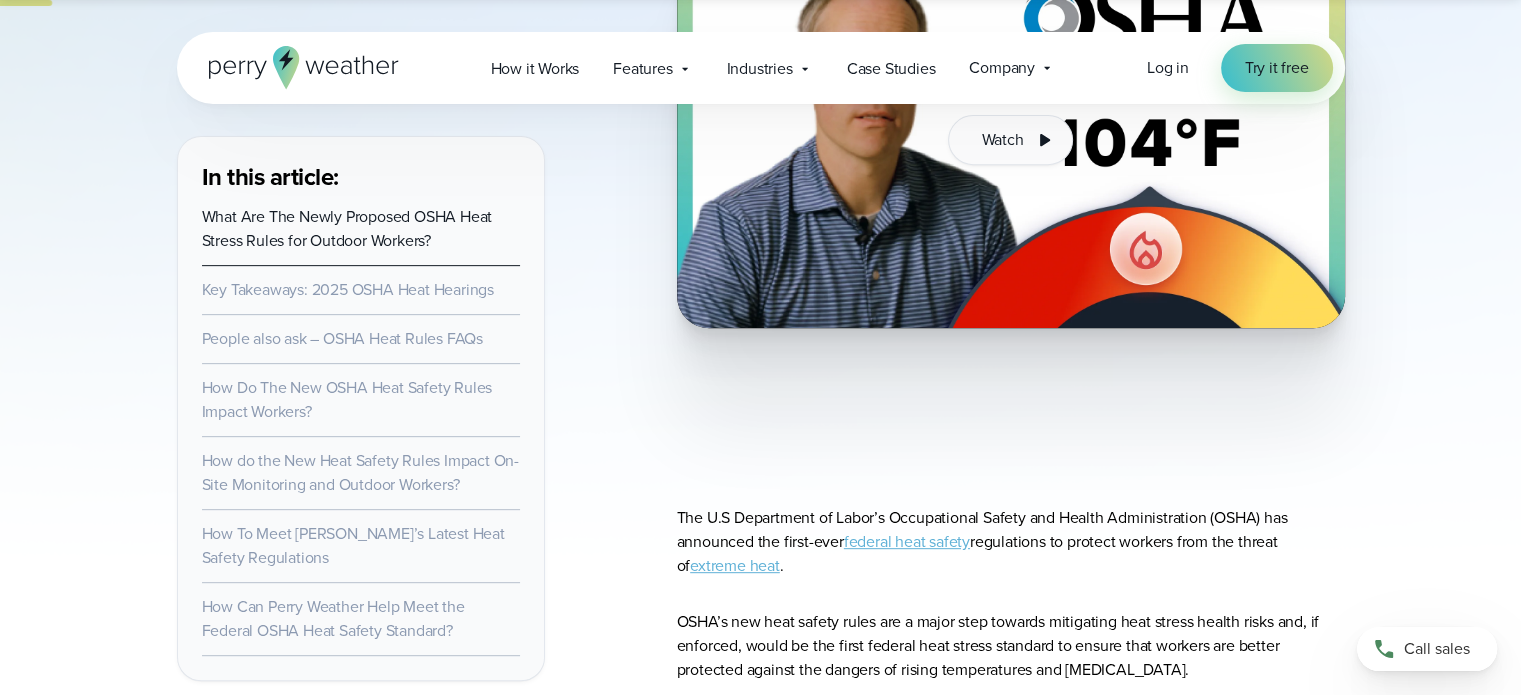 drag, startPoint x: 923, startPoint y: 544, endPoint x: 864, endPoint y: 594, distance: 77.33692 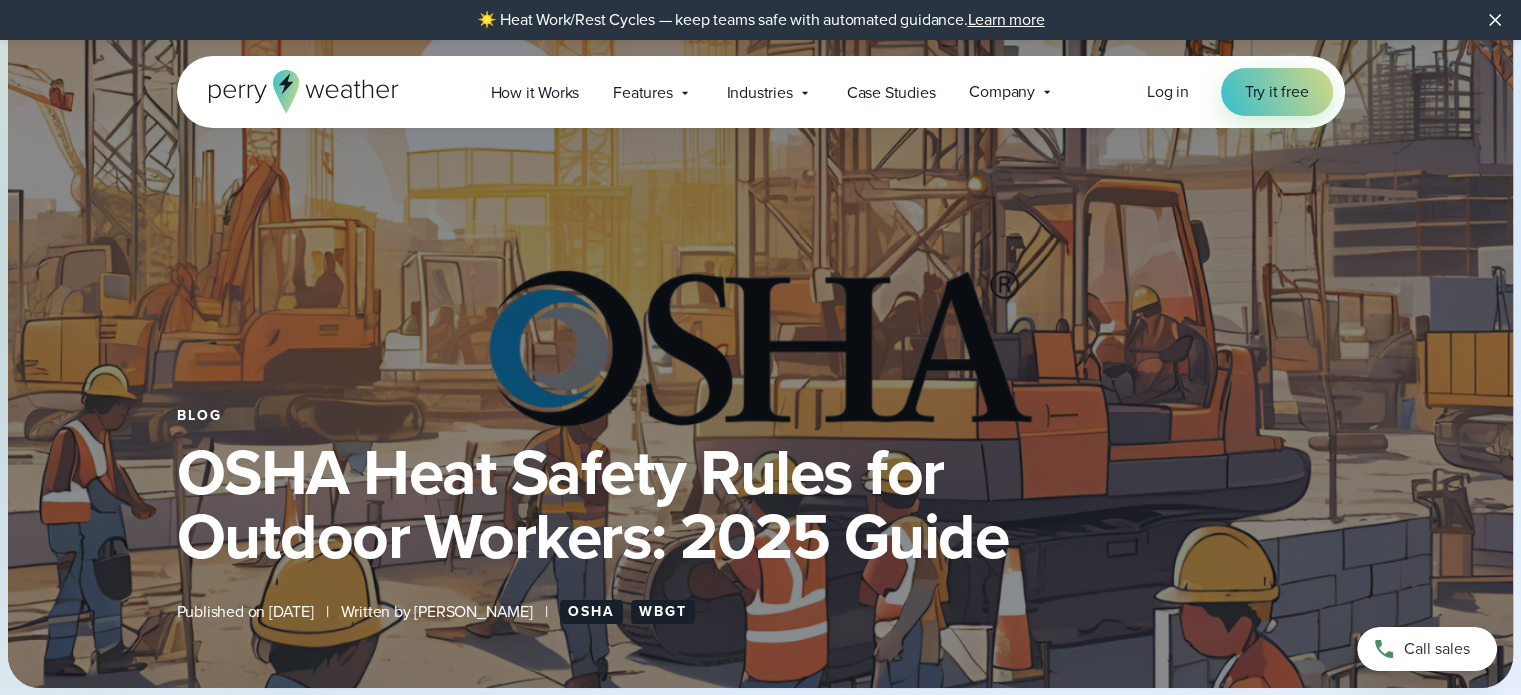 scroll, scrollTop: 100, scrollLeft: 0, axis: vertical 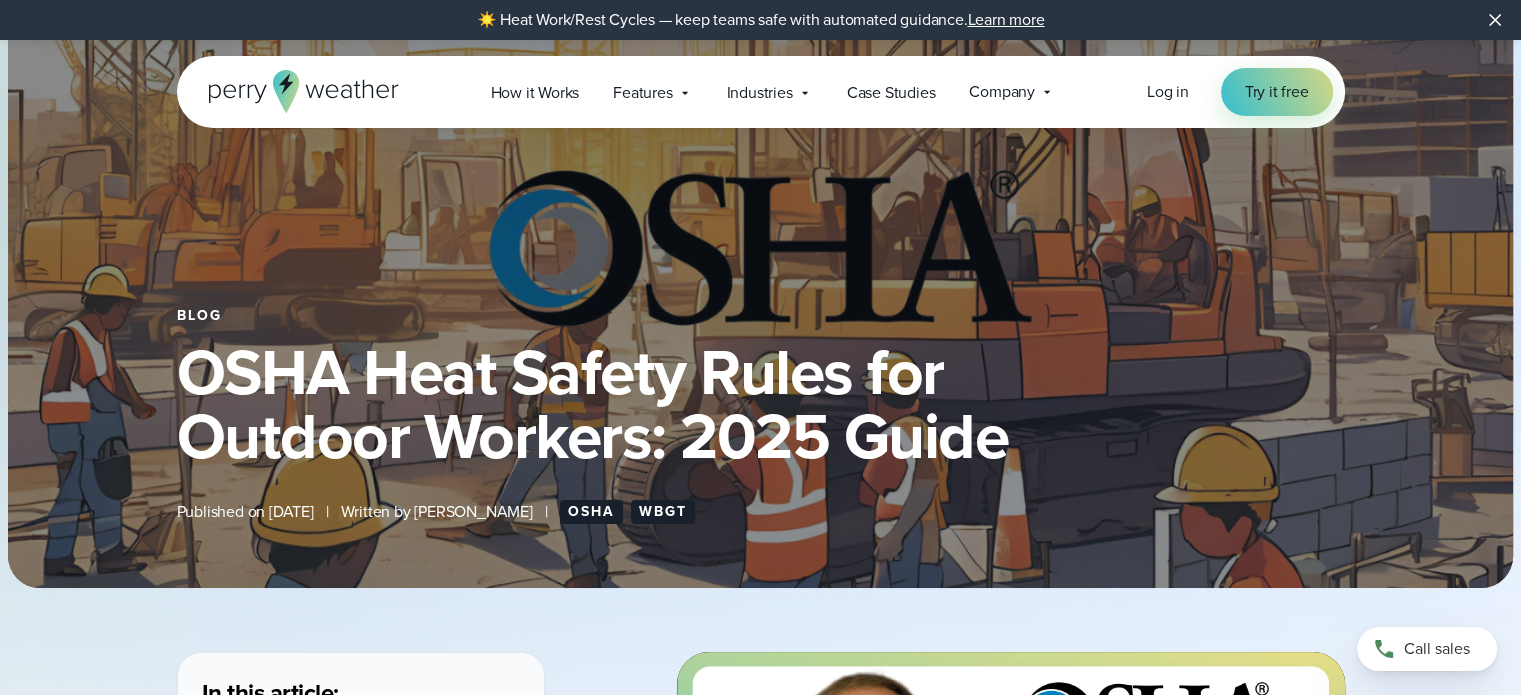 click on "OSHA" at bounding box center (591, 512) 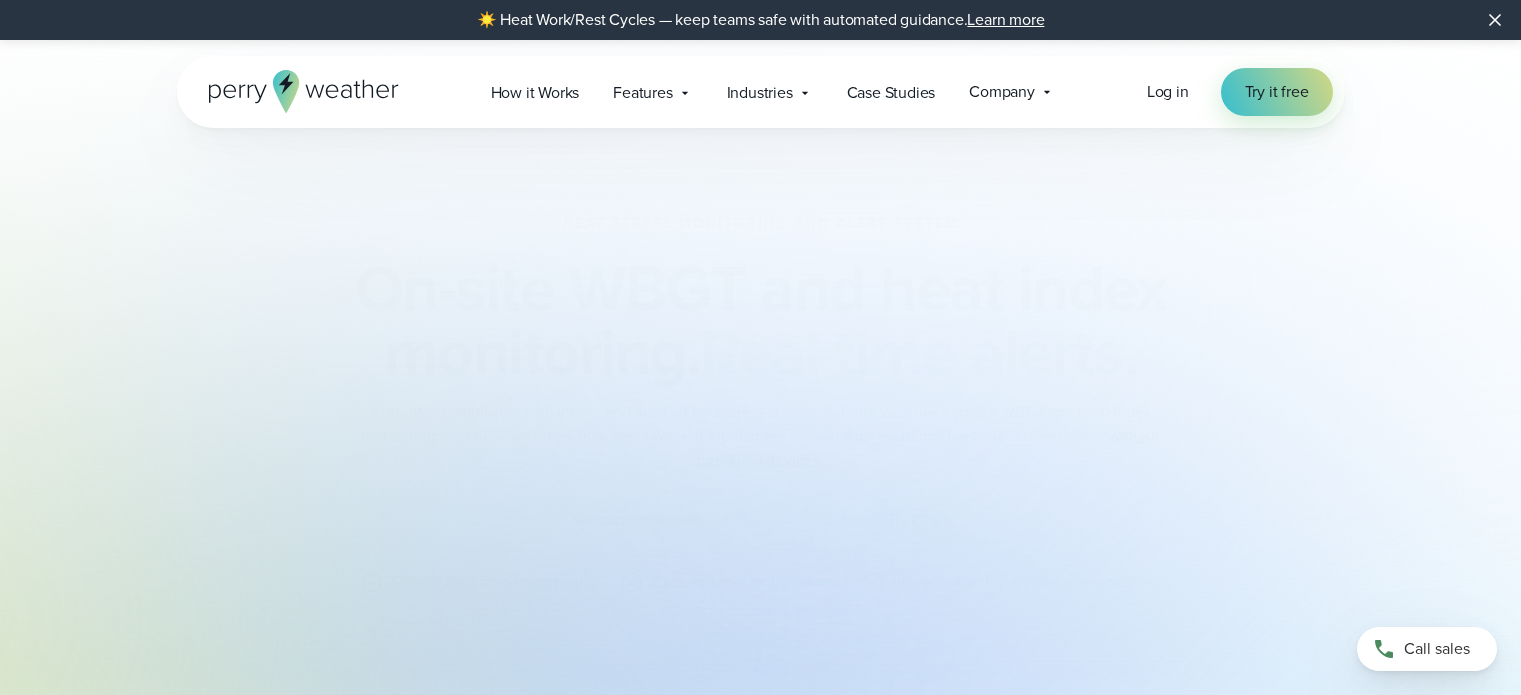 scroll, scrollTop: 0, scrollLeft: 0, axis: both 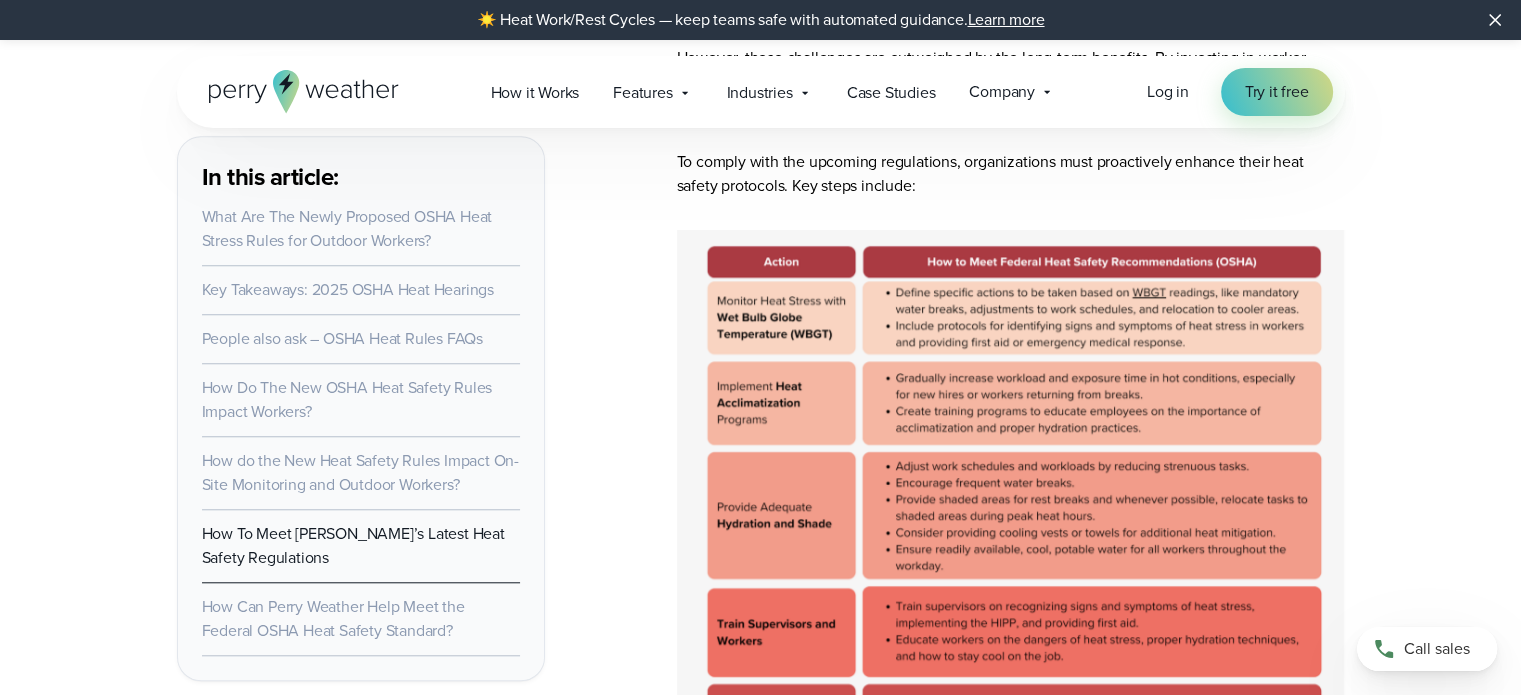 drag, startPoint x: 1142, startPoint y: 244, endPoint x: 1089, endPoint y: 263, distance: 56.302753 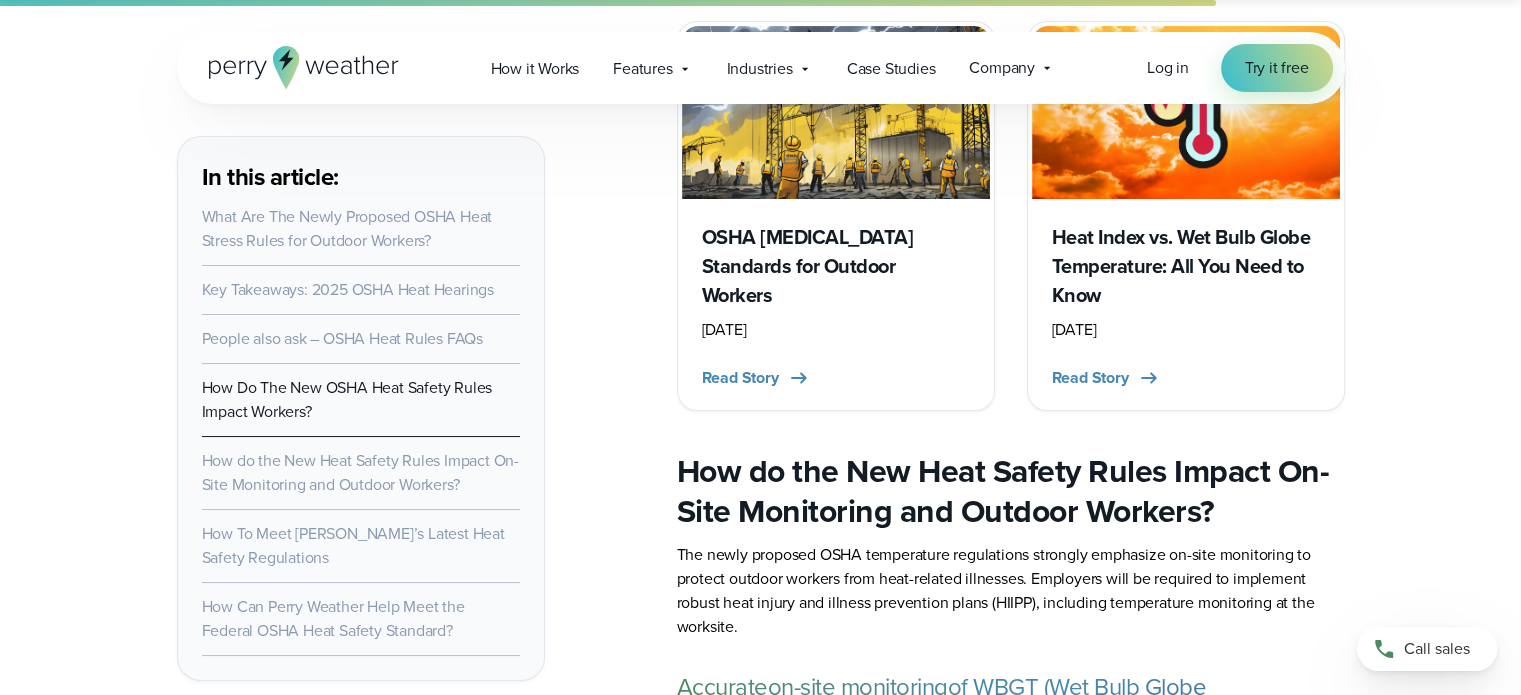 scroll, scrollTop: 7488, scrollLeft: 0, axis: vertical 